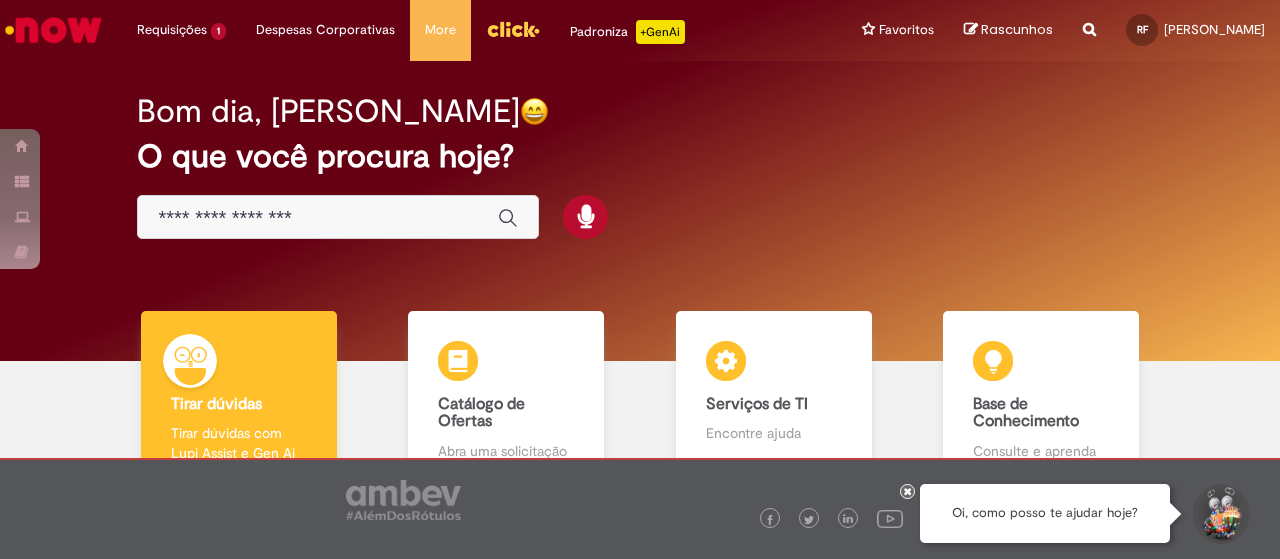 scroll, scrollTop: 0, scrollLeft: 0, axis: both 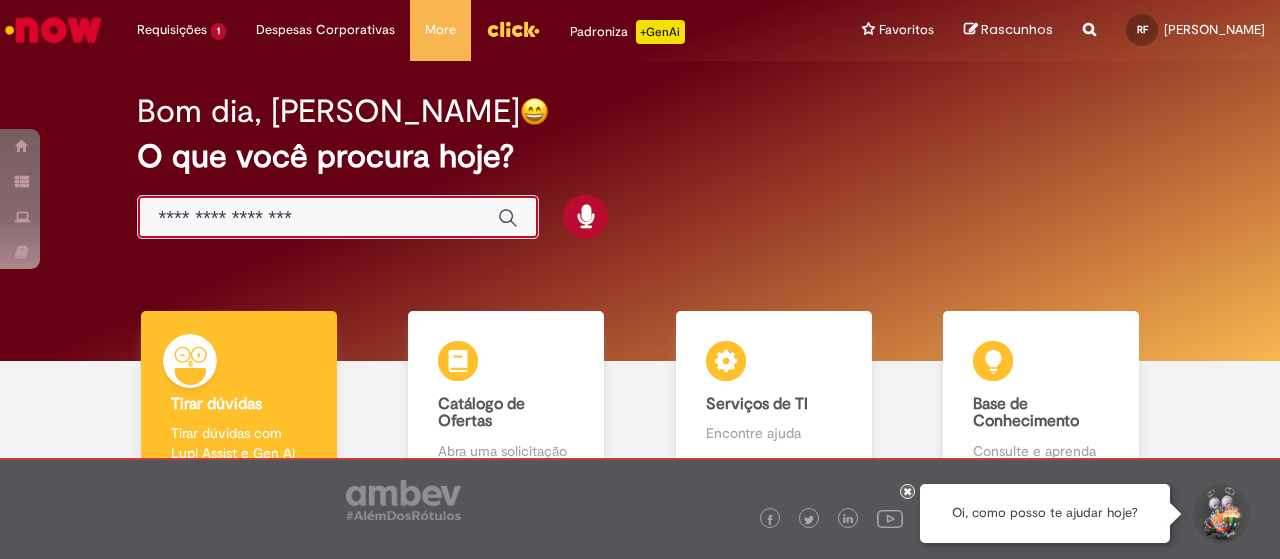 click at bounding box center (318, 218) 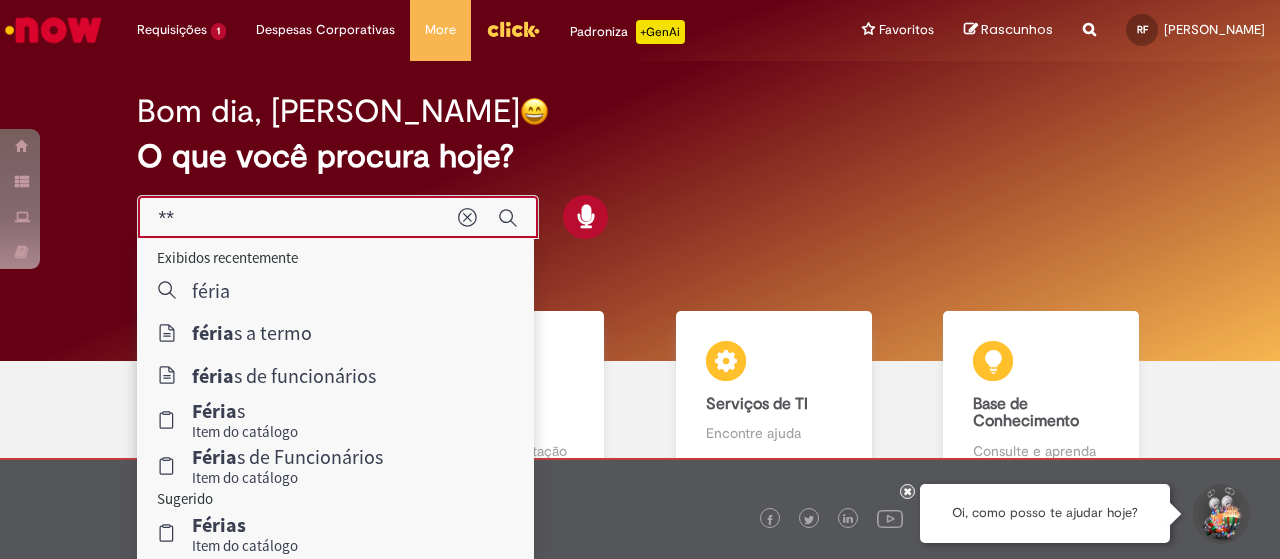 type on "*" 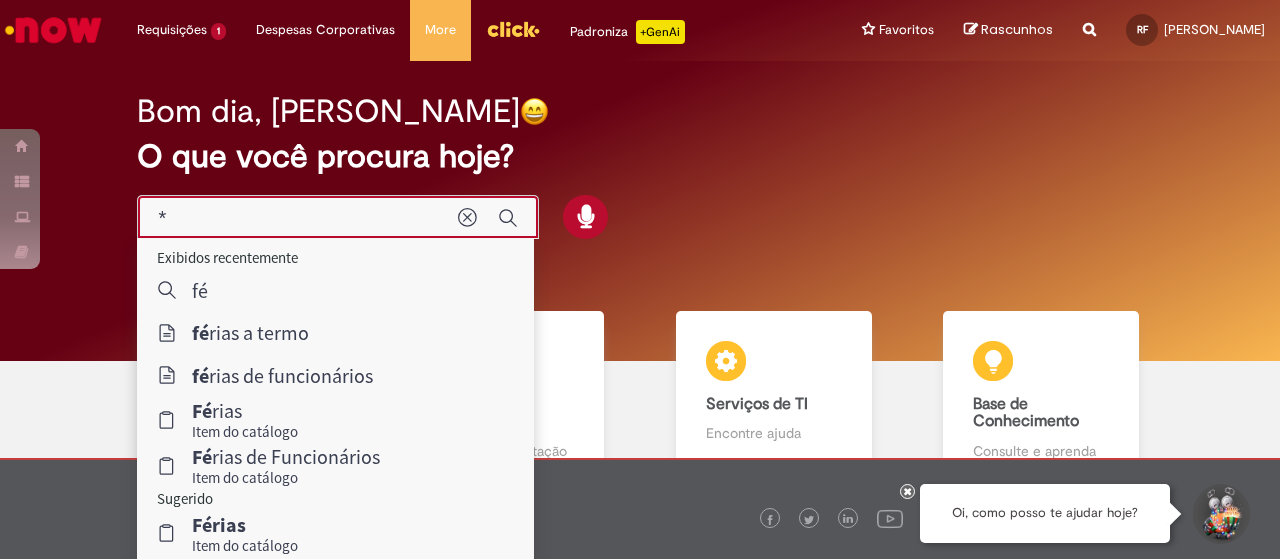 type 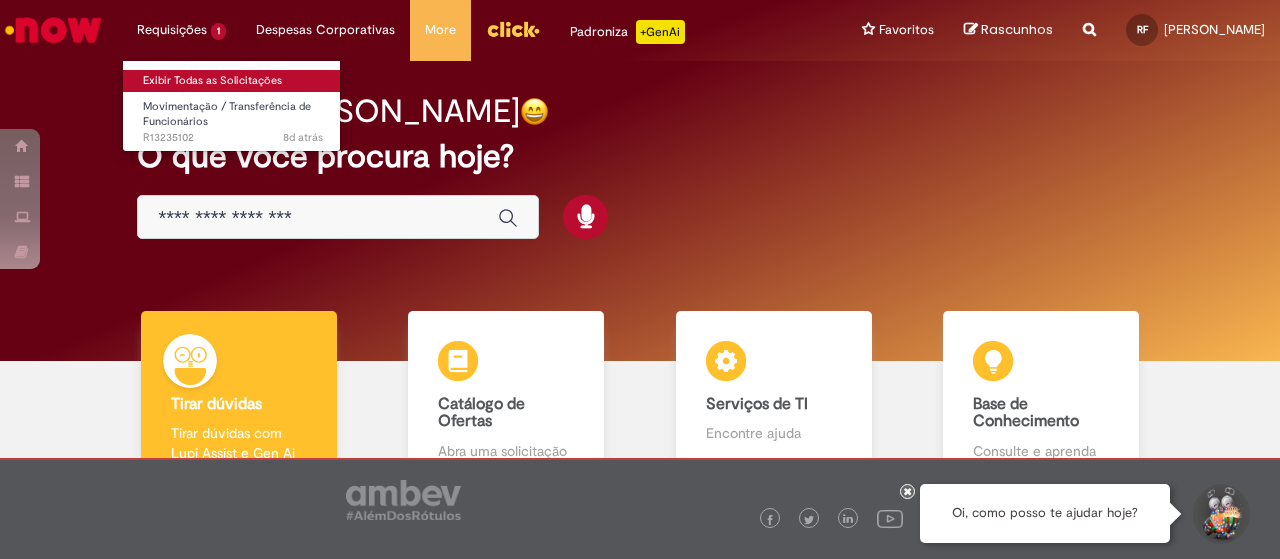 click on "Exibir Todas as Solicitações" at bounding box center (233, 81) 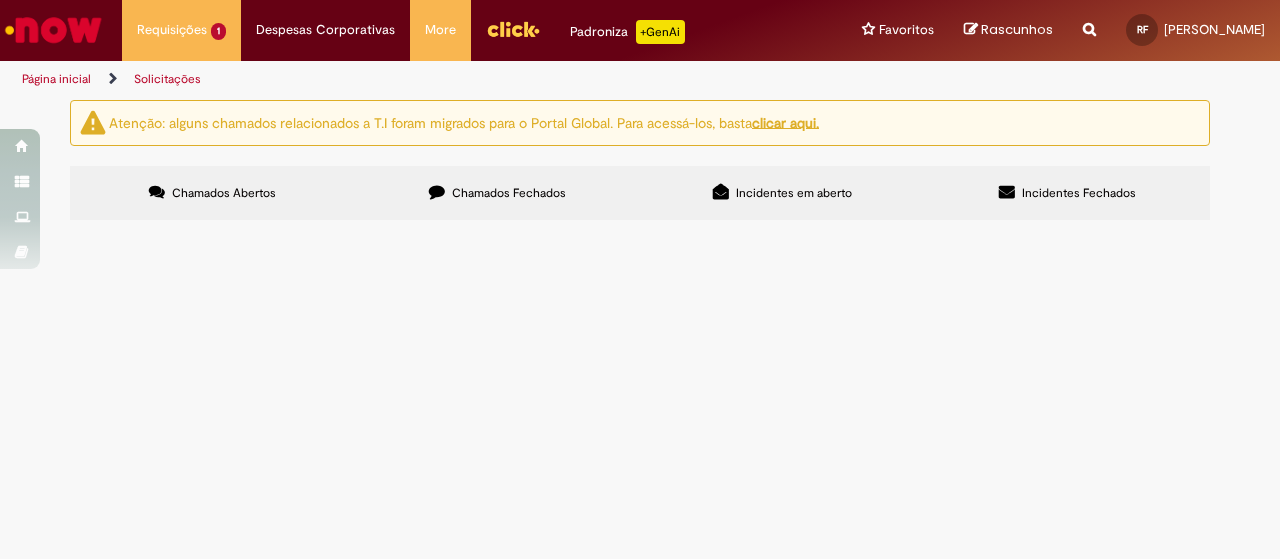 click on "Chamados Fechados" at bounding box center [509, 193] 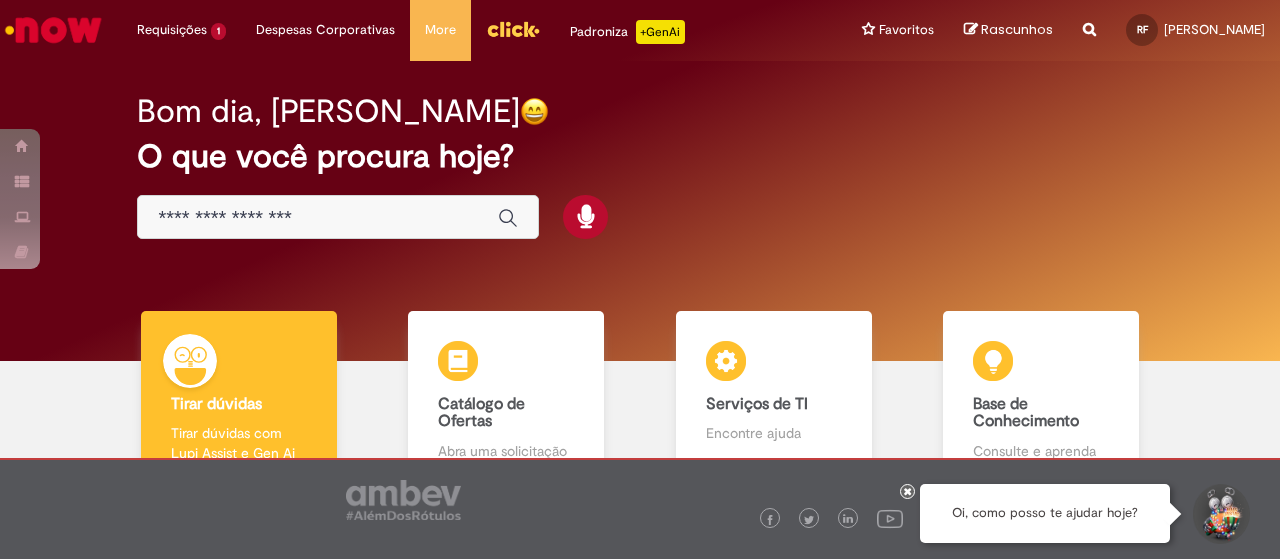 click at bounding box center [318, 218] 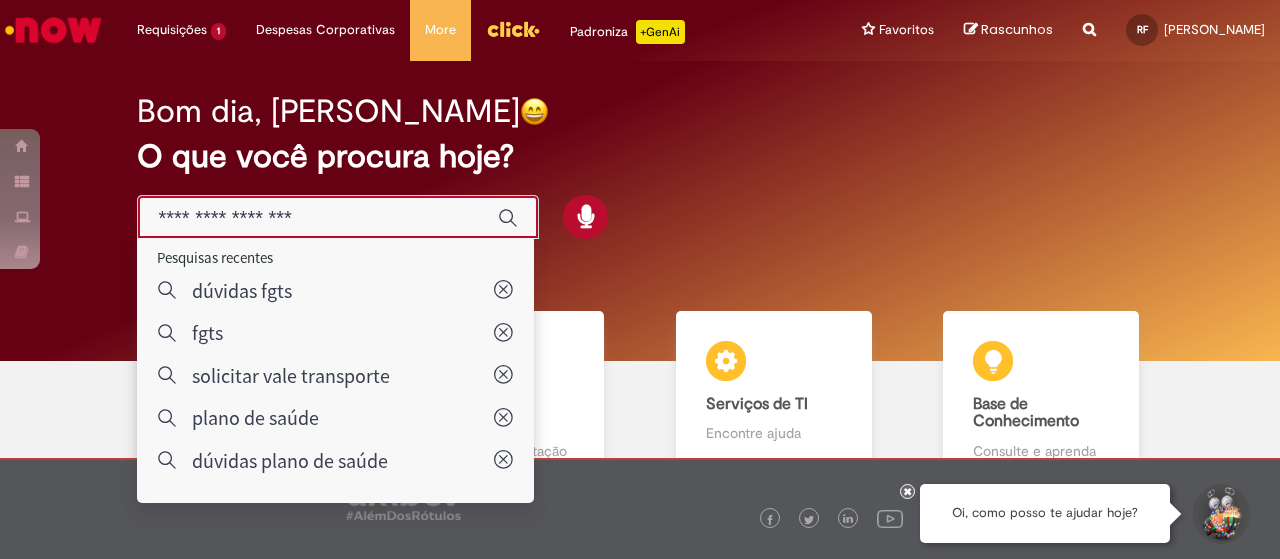 paste on "**********" 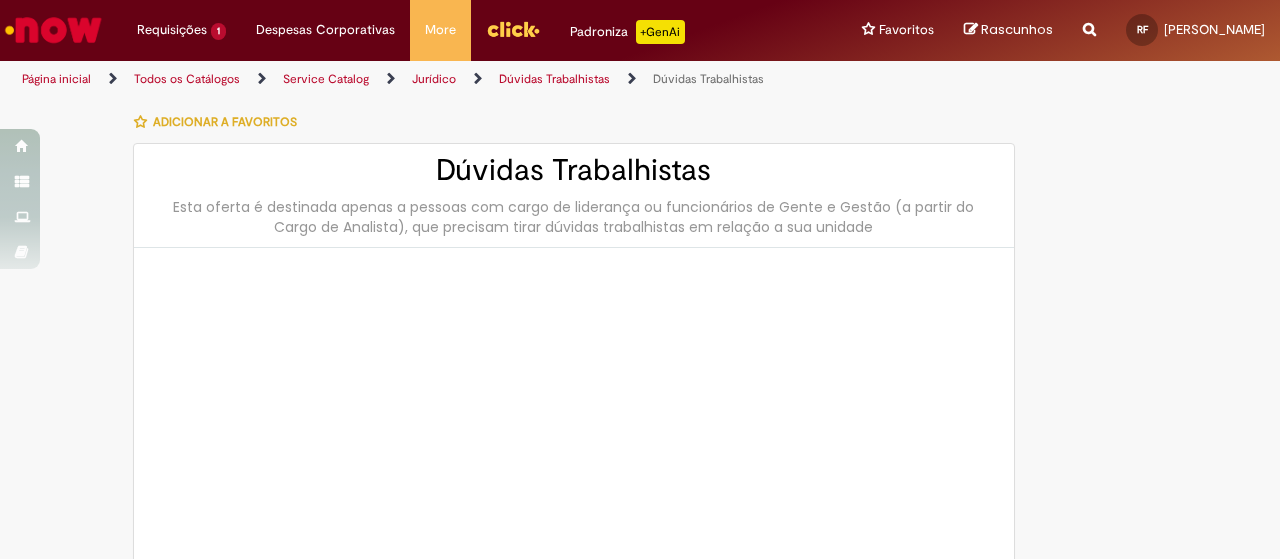 type on "********" 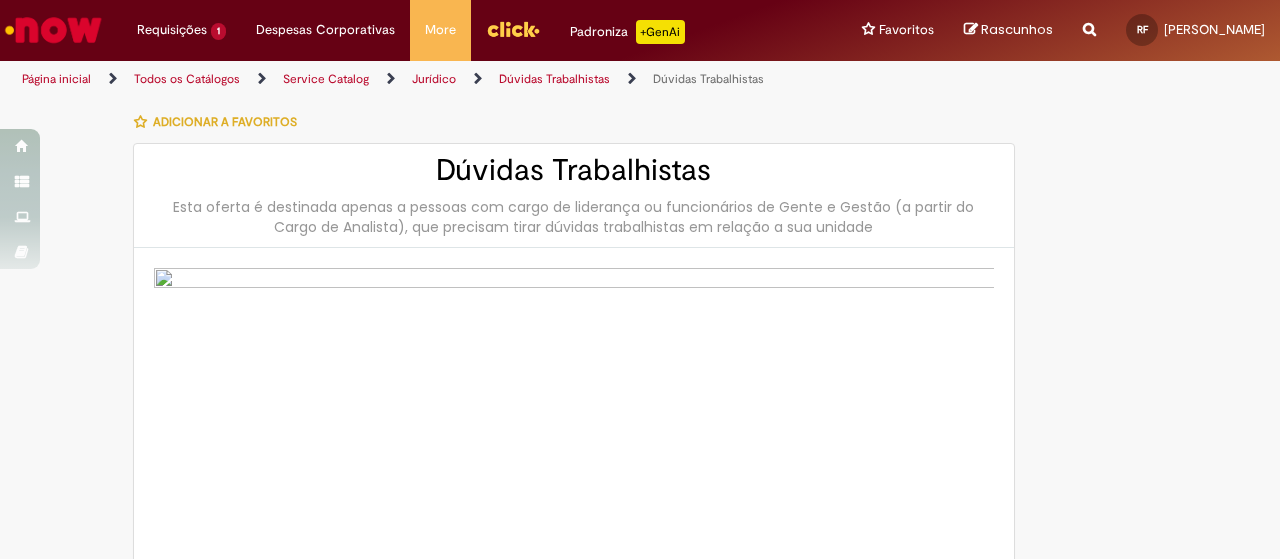 type on "**********" 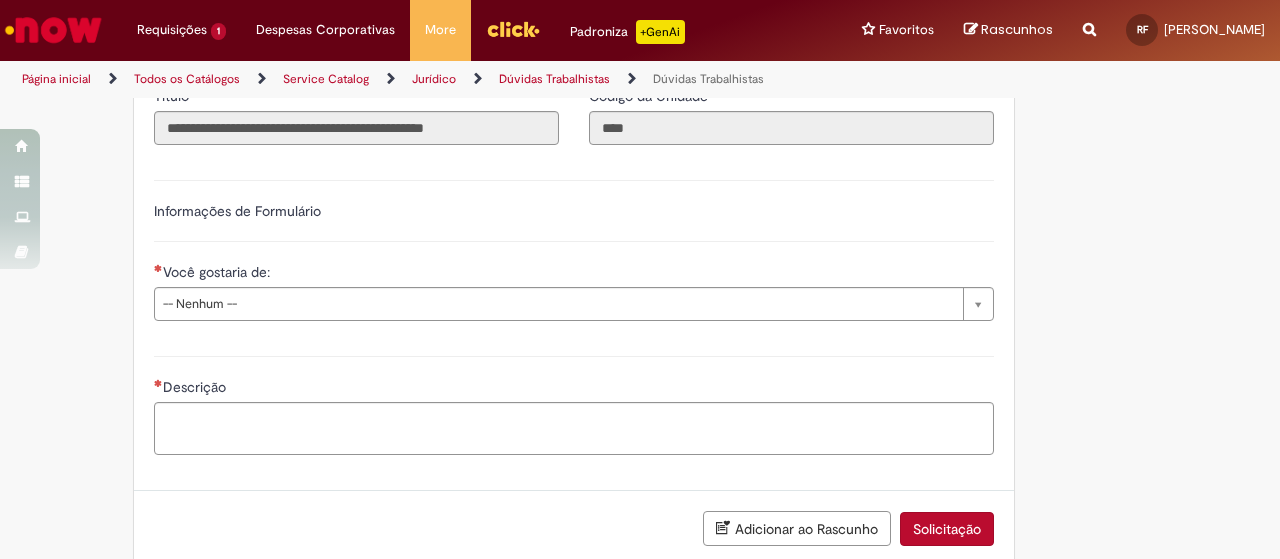 scroll, scrollTop: 1100, scrollLeft: 0, axis: vertical 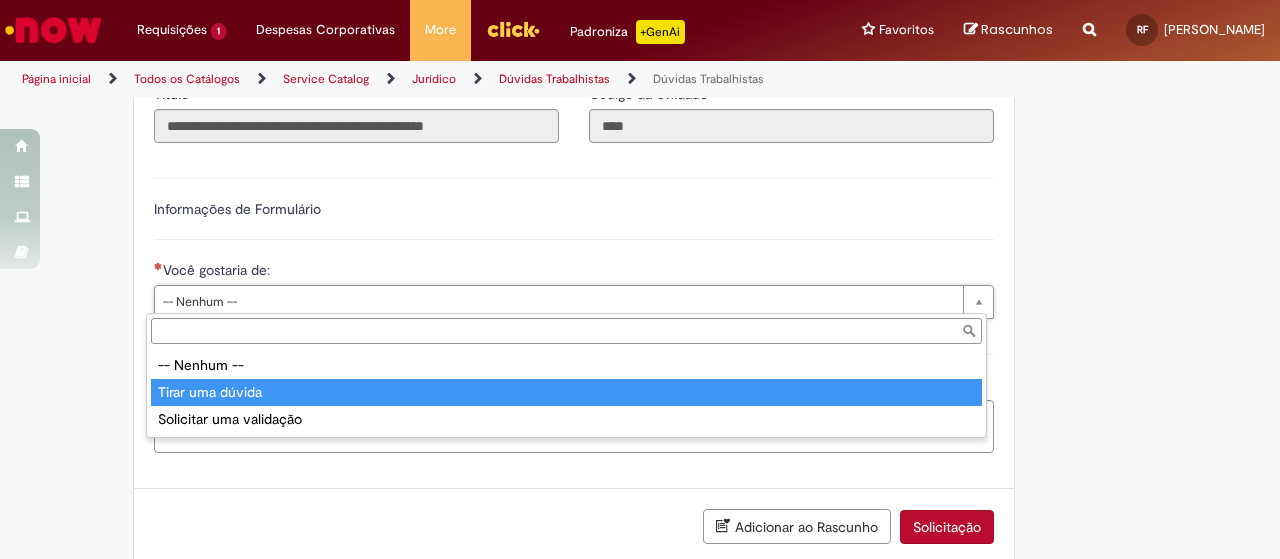 type on "**********" 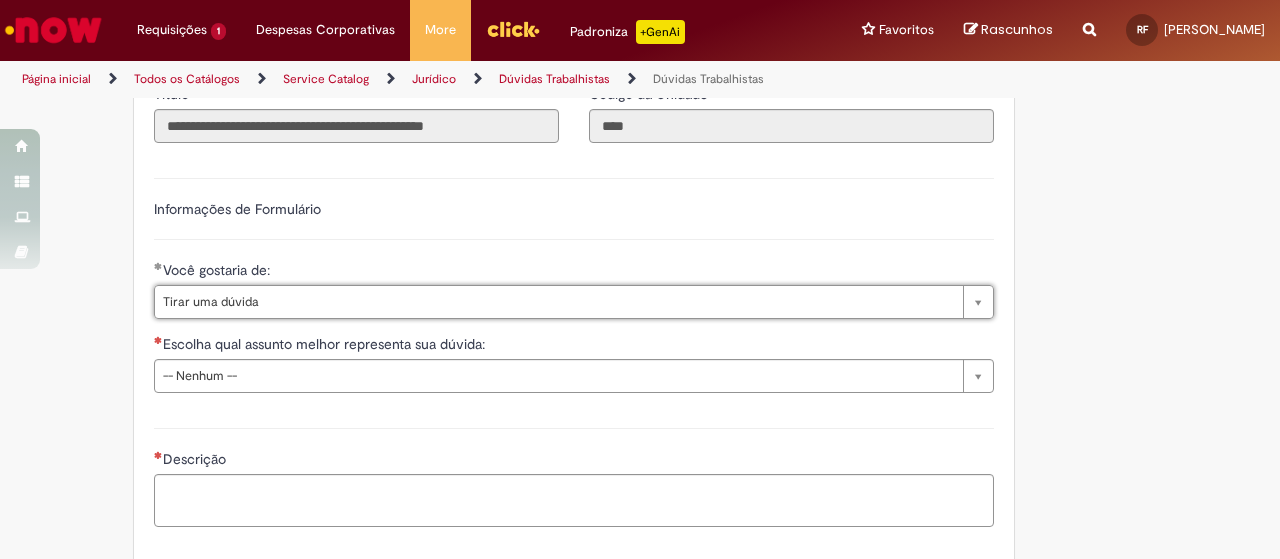 type 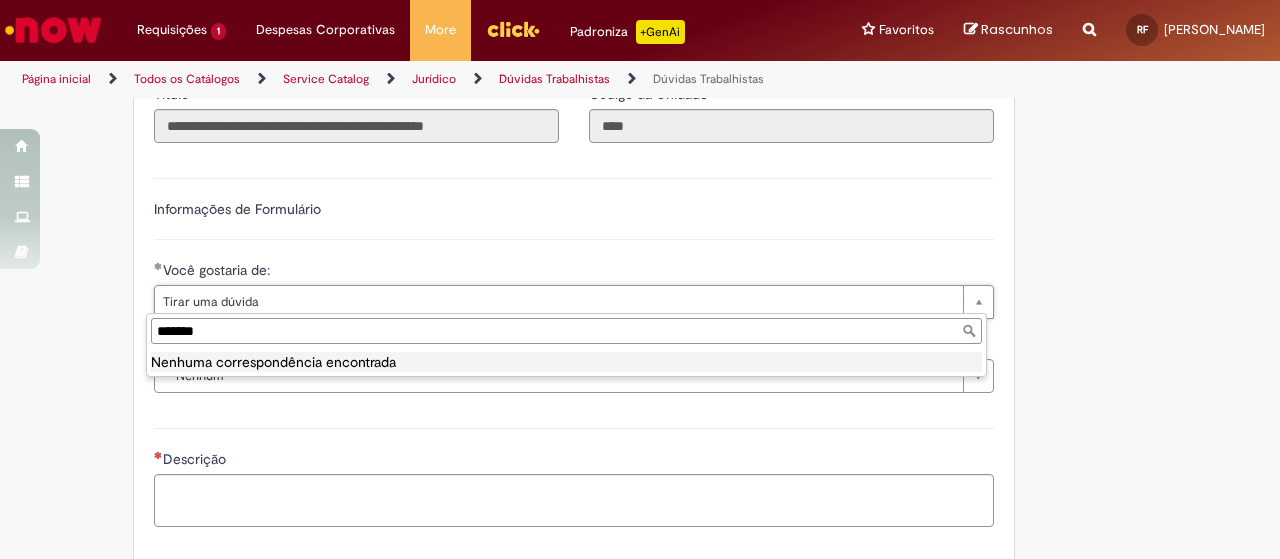 click on "Nenhuma correspondência encontrada" at bounding box center (566, 362) 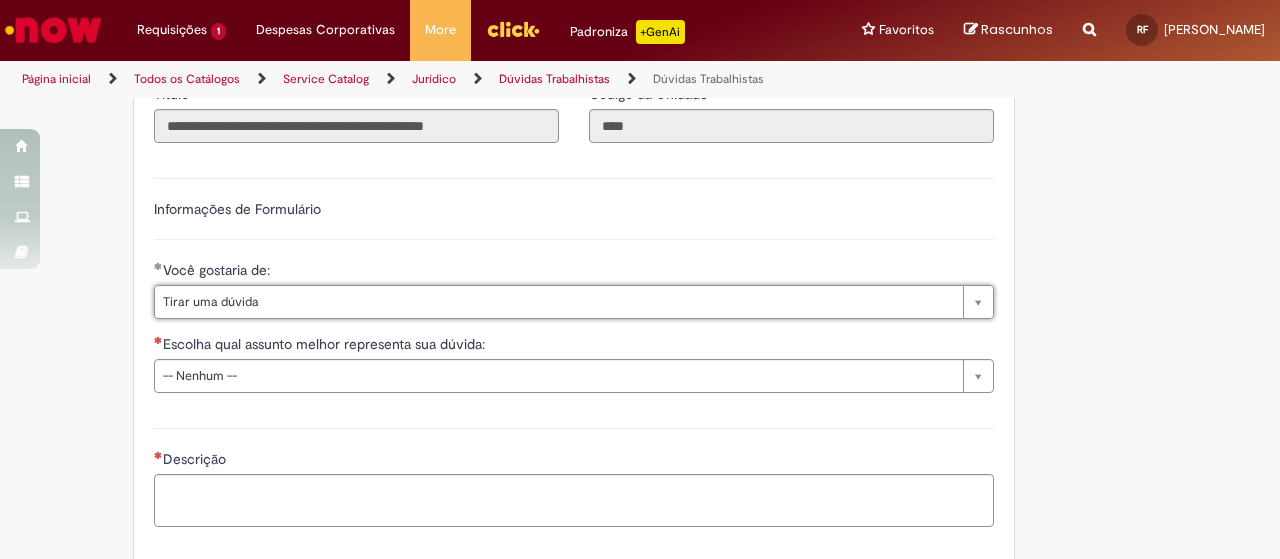 scroll, scrollTop: 0, scrollLeft: 103, axis: horizontal 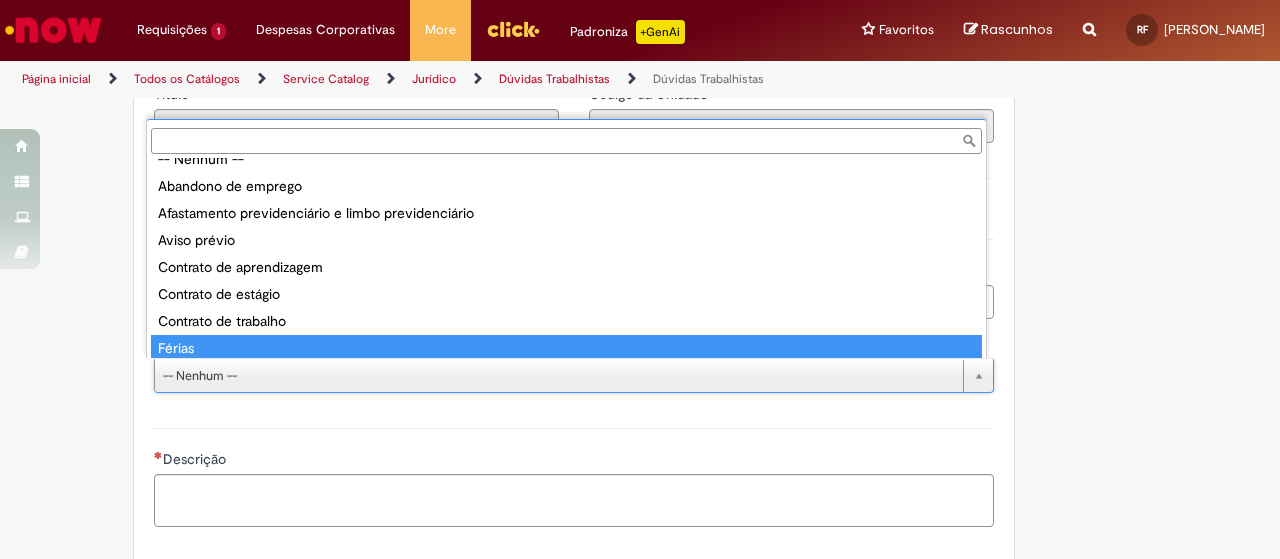drag, startPoint x: 334, startPoint y: 345, endPoint x: 333, endPoint y: 377, distance: 32.01562 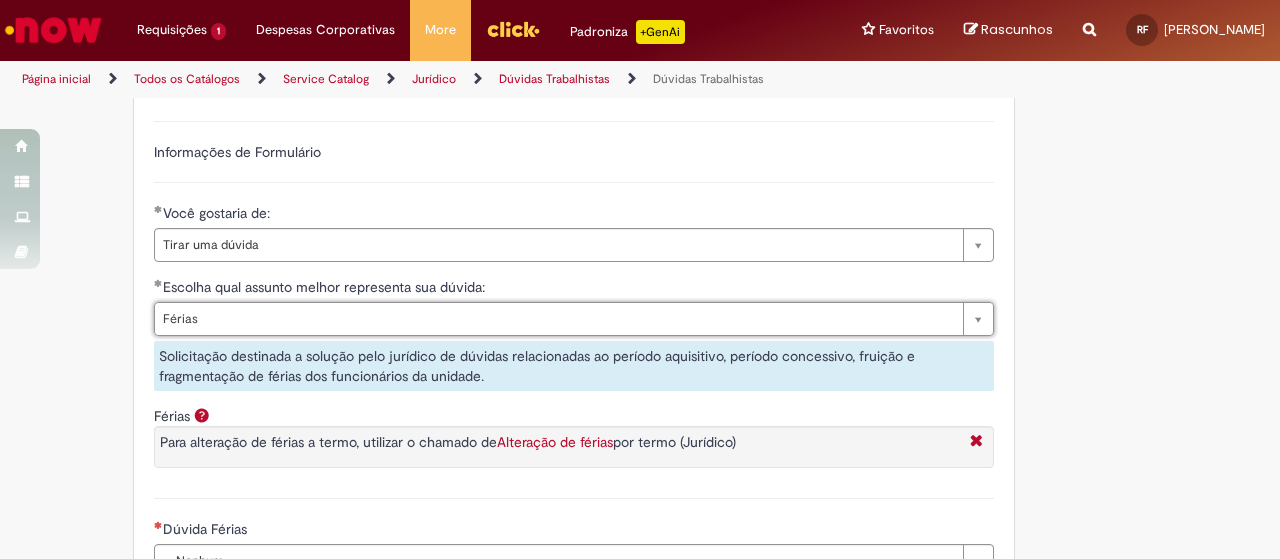 scroll, scrollTop: 1300, scrollLeft: 0, axis: vertical 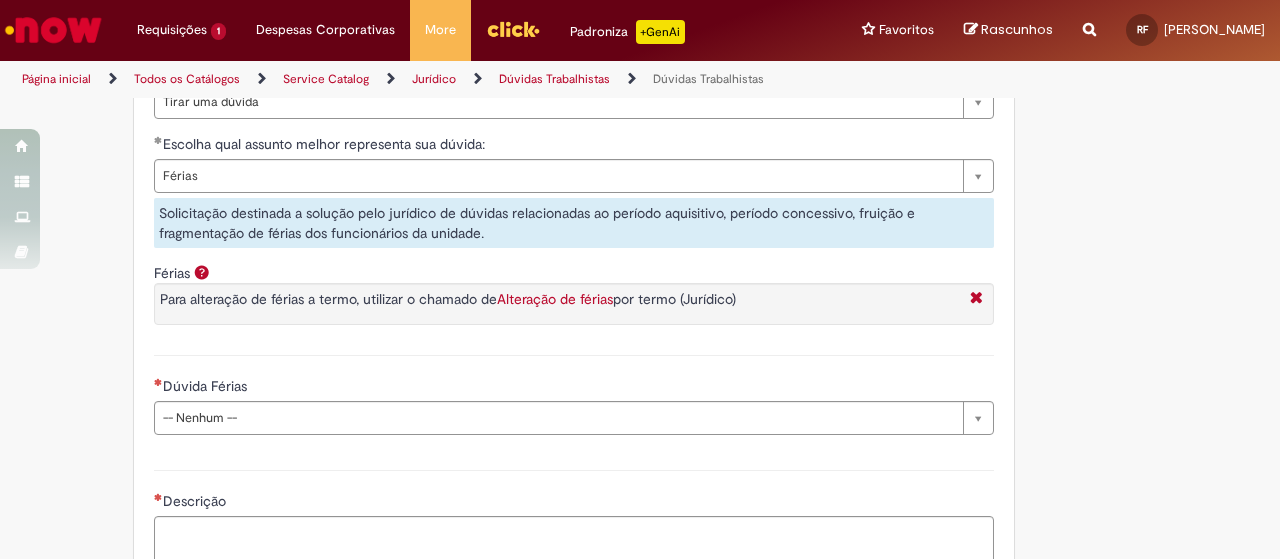 click on "Adicionar a Favoritos
Dúvidas Trabalhistas
Esta oferta é destinada apenas a pessoas com cargo de liderança ou funcionários de Gente e Gestão (a partir do Cargo de Analista), que precisam tirar dúvidas trabalhistas em relação a sua unidade
Para  dúvidas sobre férias , favor abrir "Chamado Férias de Funcionário”,  clicando aqui.
Para  dúvidas sobre férias a termo , acessar a CI,  clicando aqui.
Para  inconsistências na automação de férias a termo , favor abrir o incidente  clicando aqui .
Para  dúvidas sobre Ética, Compliance e Código de Conduta , abrir o chamado no Canal Compliance,  clicando aqui.
Para  Denúncias e Ouvidorias , abrir o chamado no Canal Ouvidoria  clicando aqui  ou, se preferir, você também pode fazer a denúncia pelo telefone [PHONE_NUMBER].
Country Code ** Favorecido     [PERSON_NAME]" at bounding box center (640, -205) 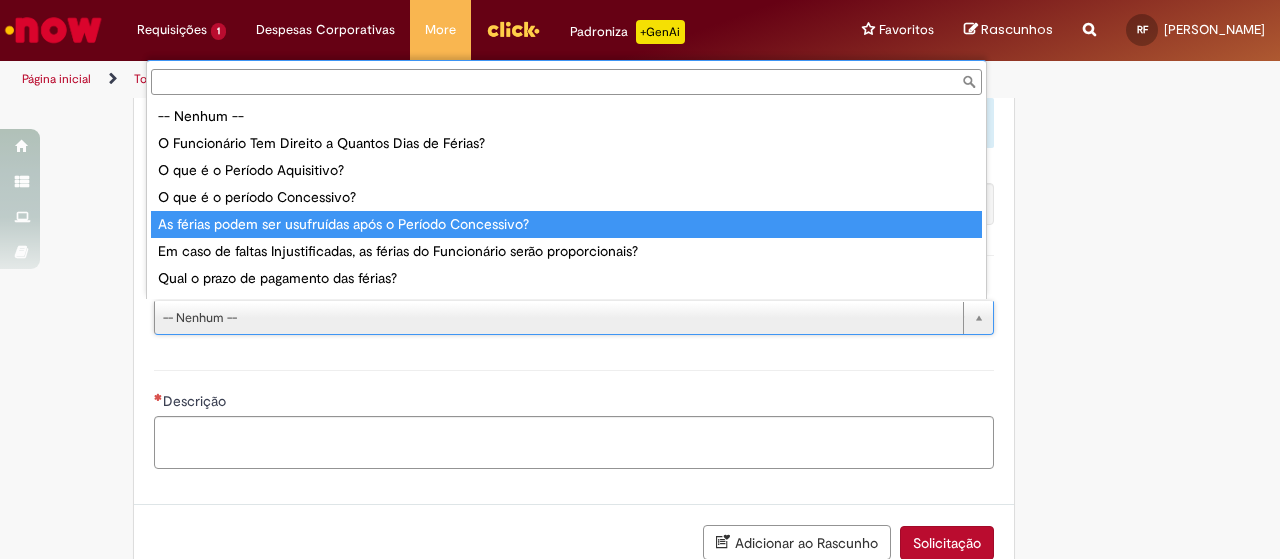 scroll, scrollTop: 51, scrollLeft: 0, axis: vertical 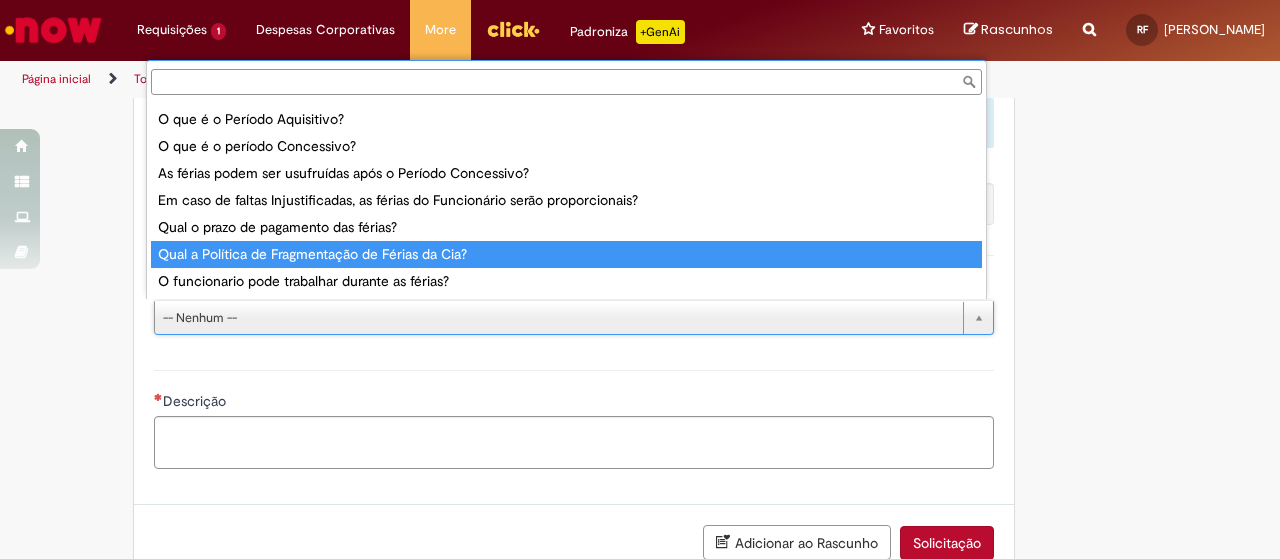 type on "**********" 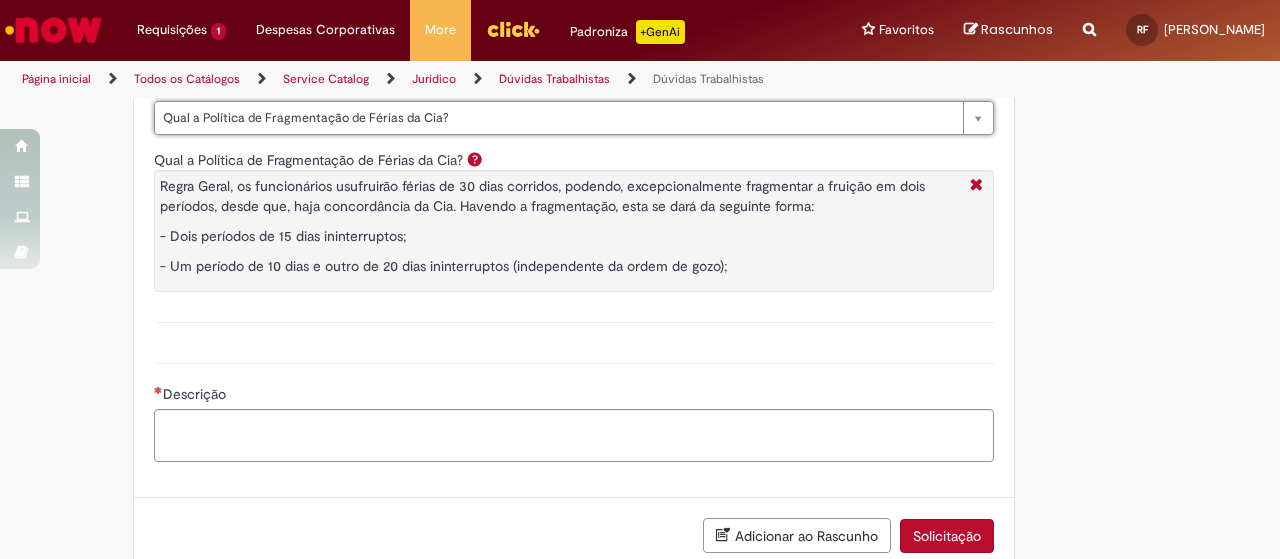 scroll, scrollTop: 1700, scrollLeft: 0, axis: vertical 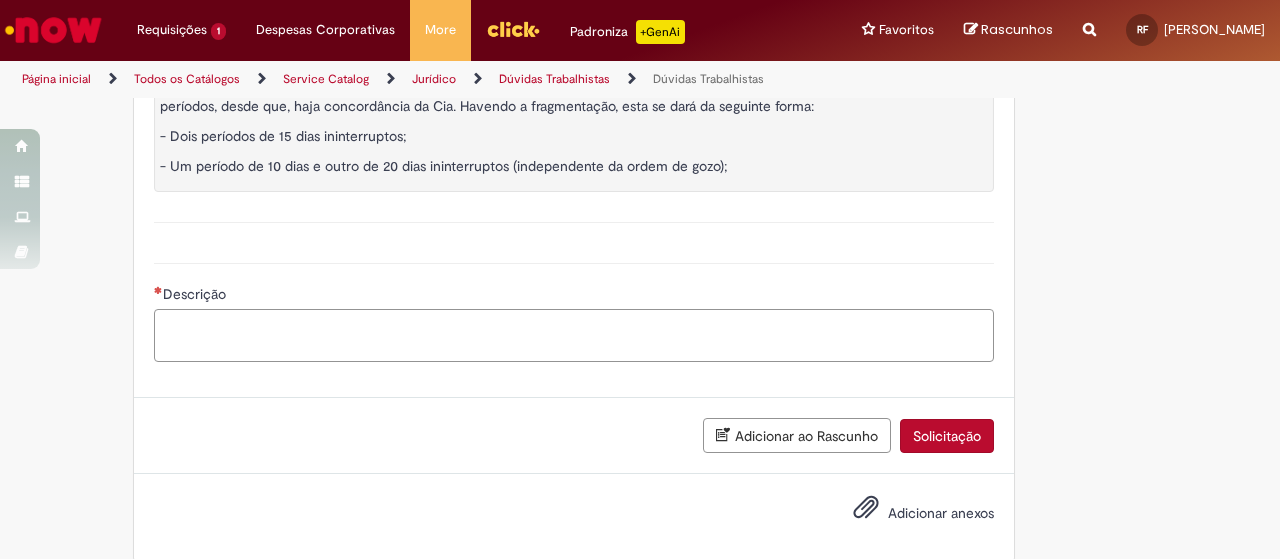 click on "Descrição" at bounding box center (574, 335) 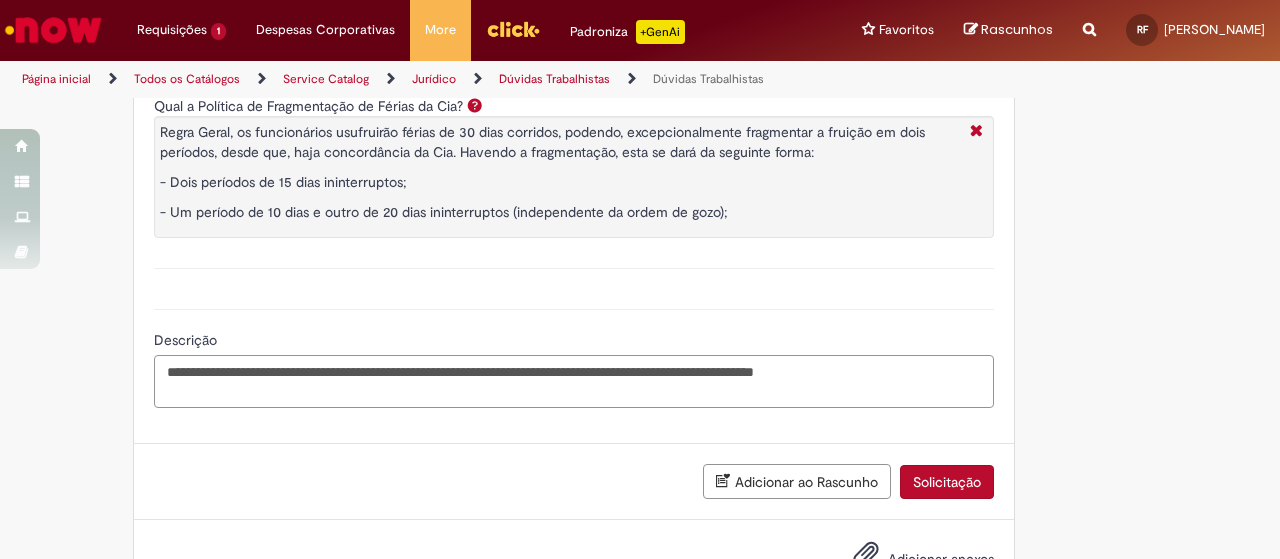 scroll, scrollTop: 1718, scrollLeft: 0, axis: vertical 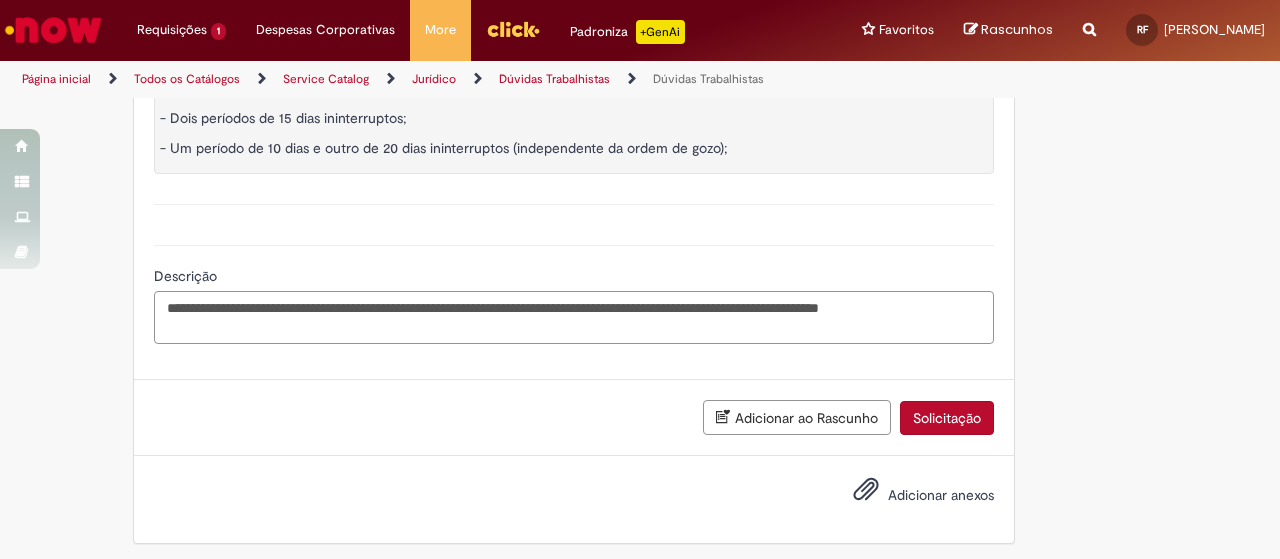 paste on "**********" 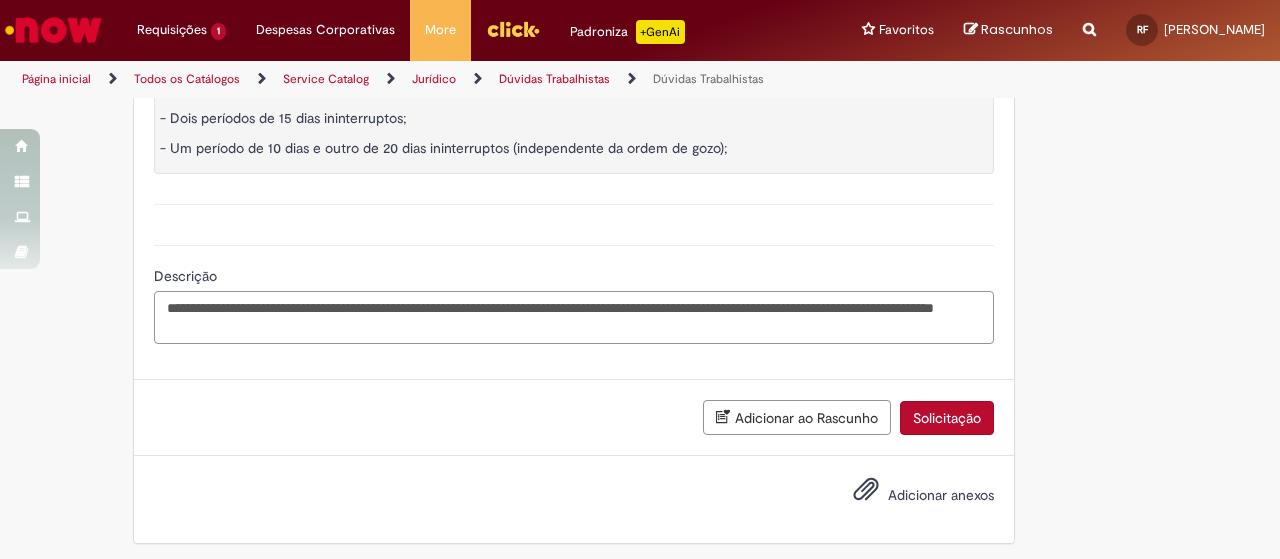 paste on "**********" 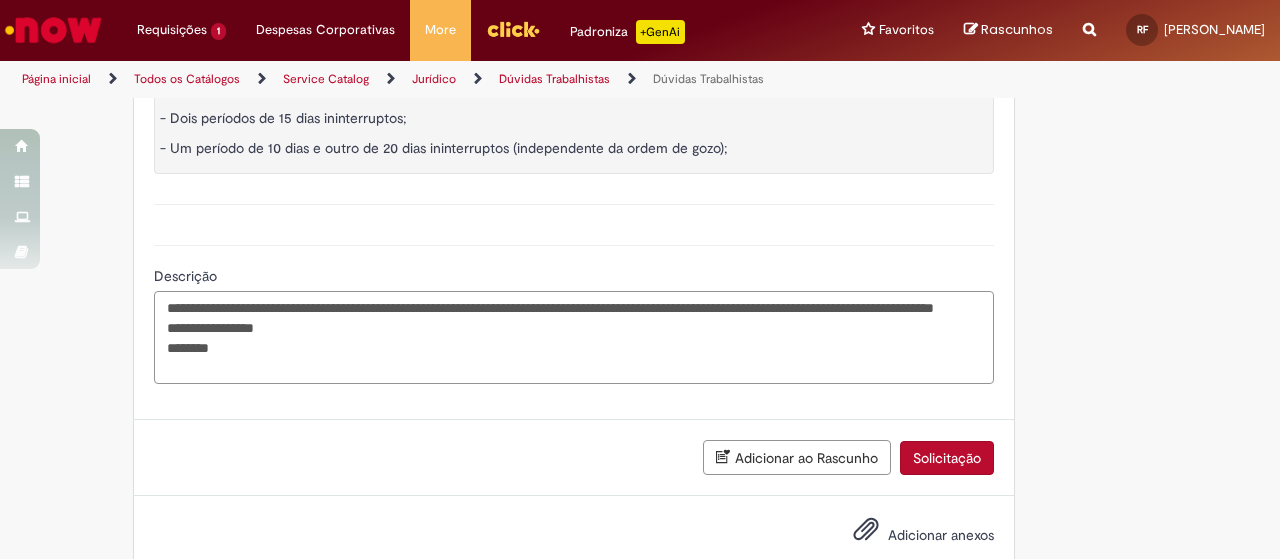 drag, startPoint x: 295, startPoint y: 349, endPoint x: 77, endPoint y: 337, distance: 218.33003 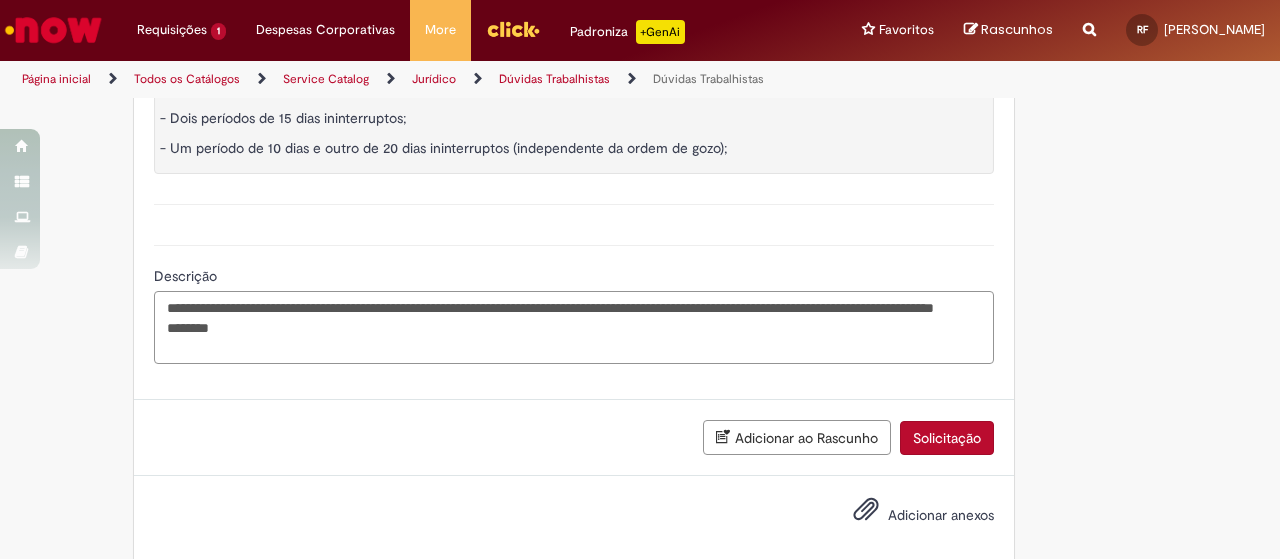 click on "**********" at bounding box center [574, 327] 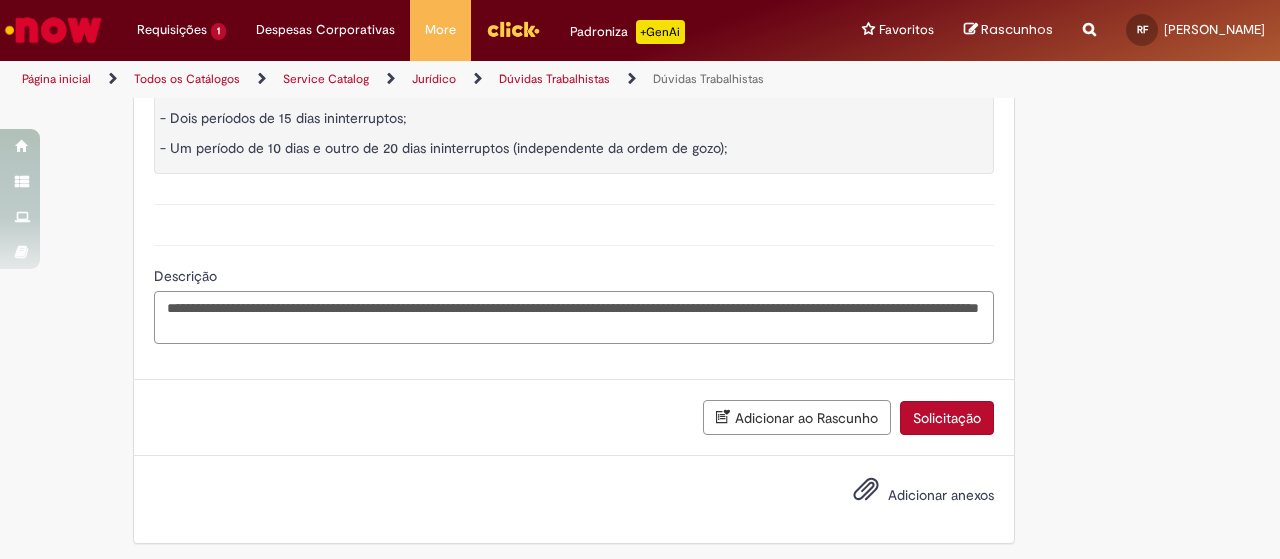 click on "**********" at bounding box center [574, 317] 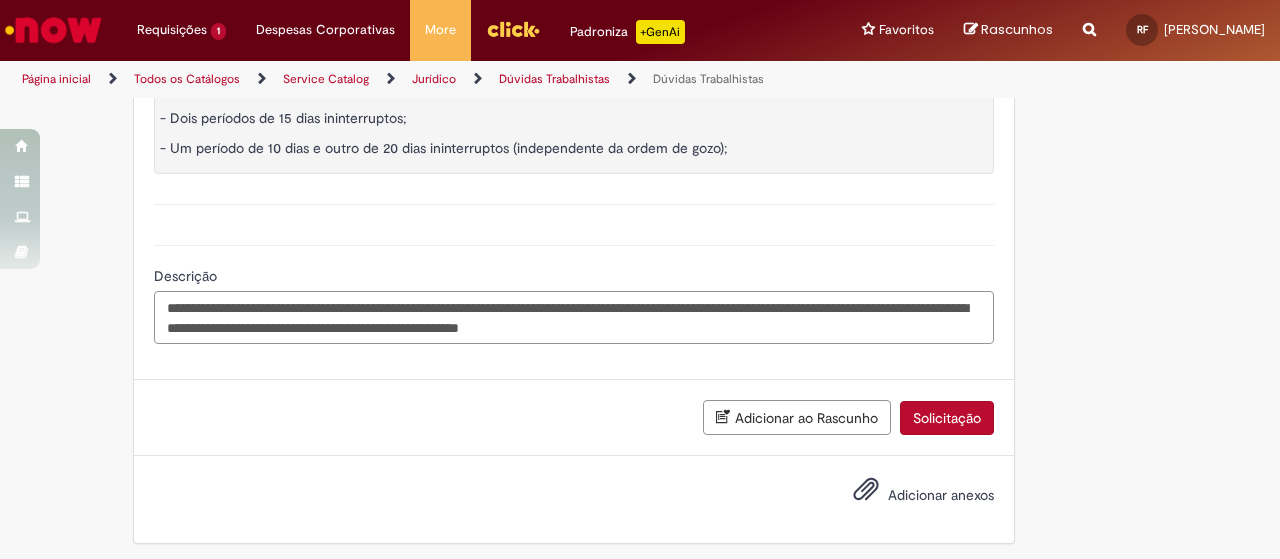 click on "**********" at bounding box center (574, 317) 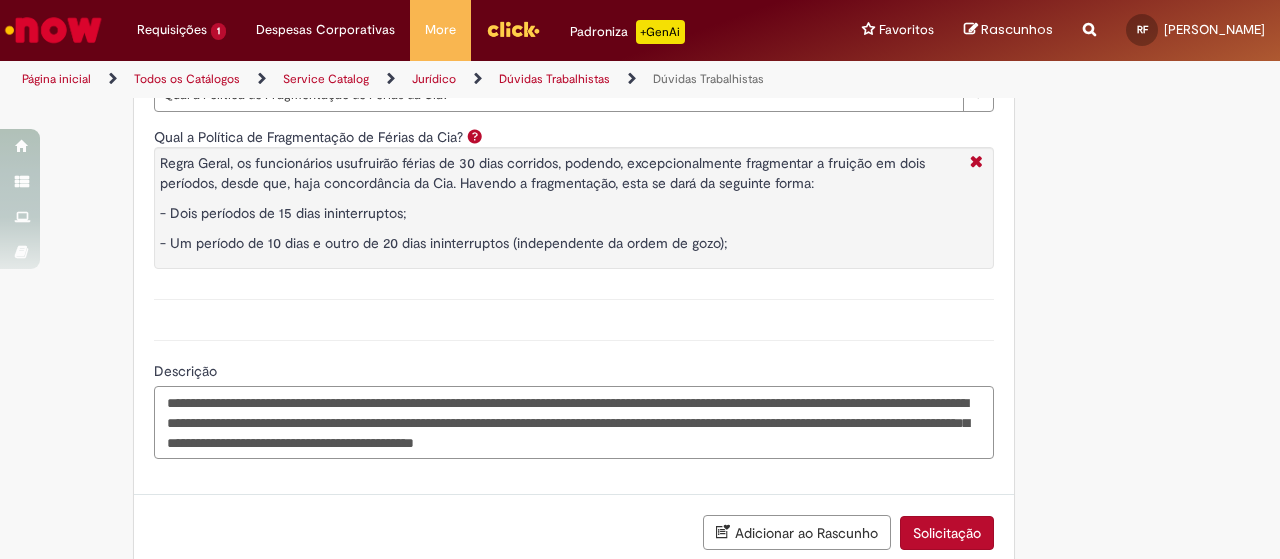 scroll, scrollTop: 1738, scrollLeft: 0, axis: vertical 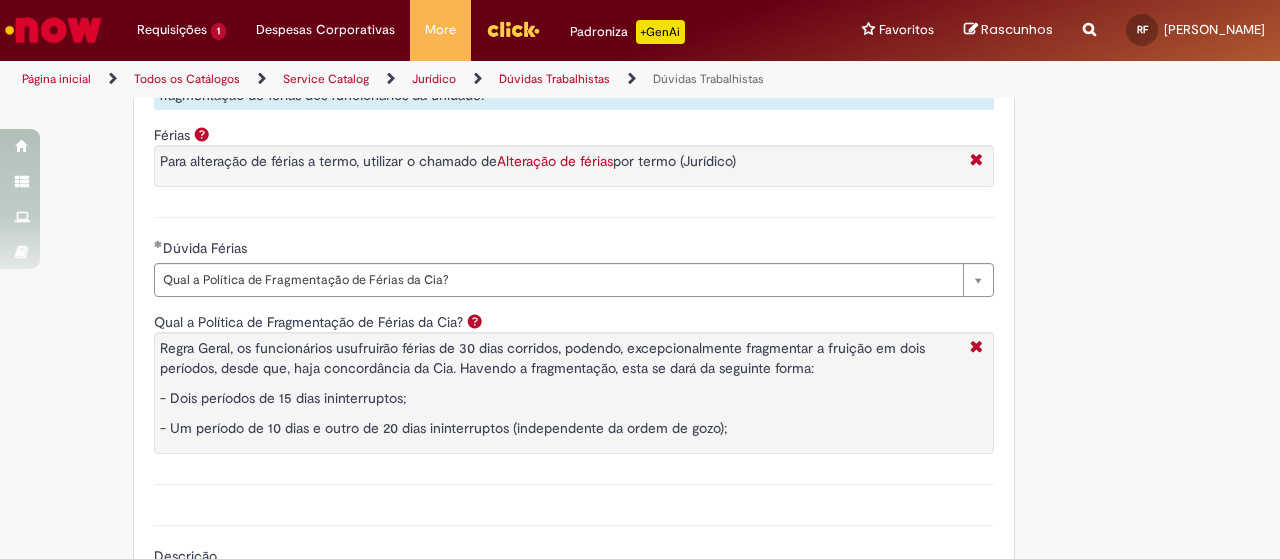 click on "Dúvida Férias" at bounding box center [574, 250] 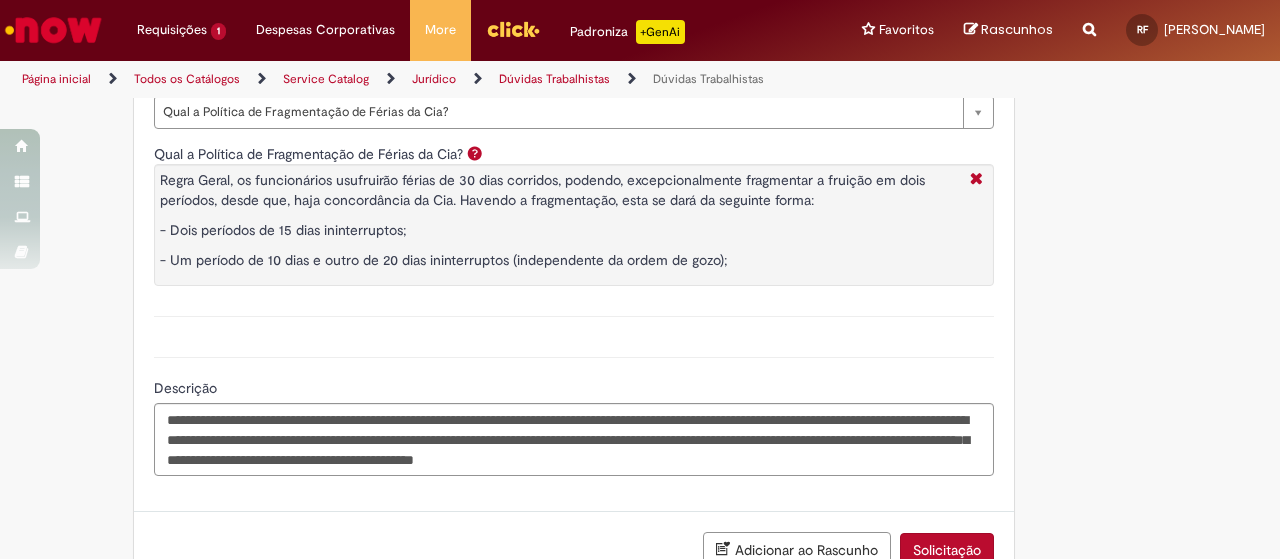 scroll, scrollTop: 1638, scrollLeft: 0, axis: vertical 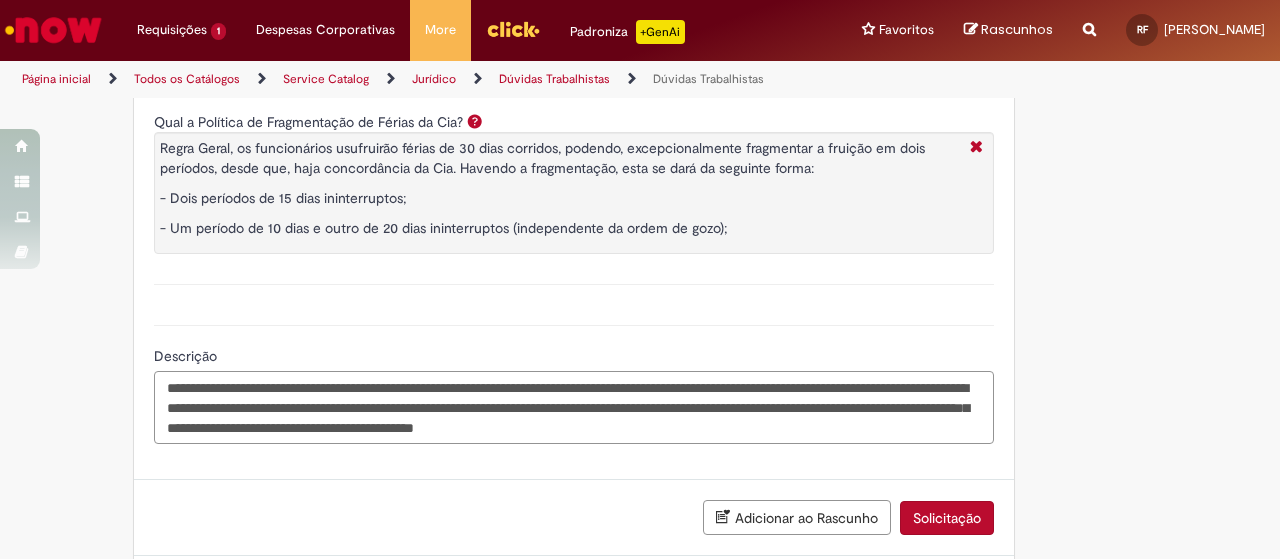 click on "**********" at bounding box center (574, 407) 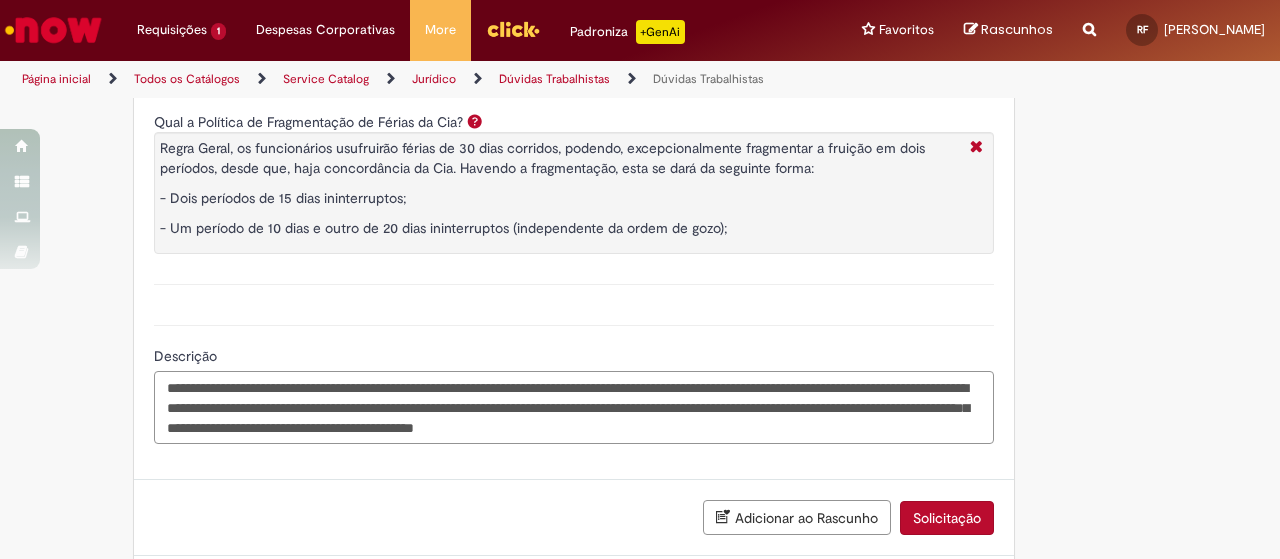 drag, startPoint x: 633, startPoint y: 401, endPoint x: 214, endPoint y: 425, distance: 419.6868 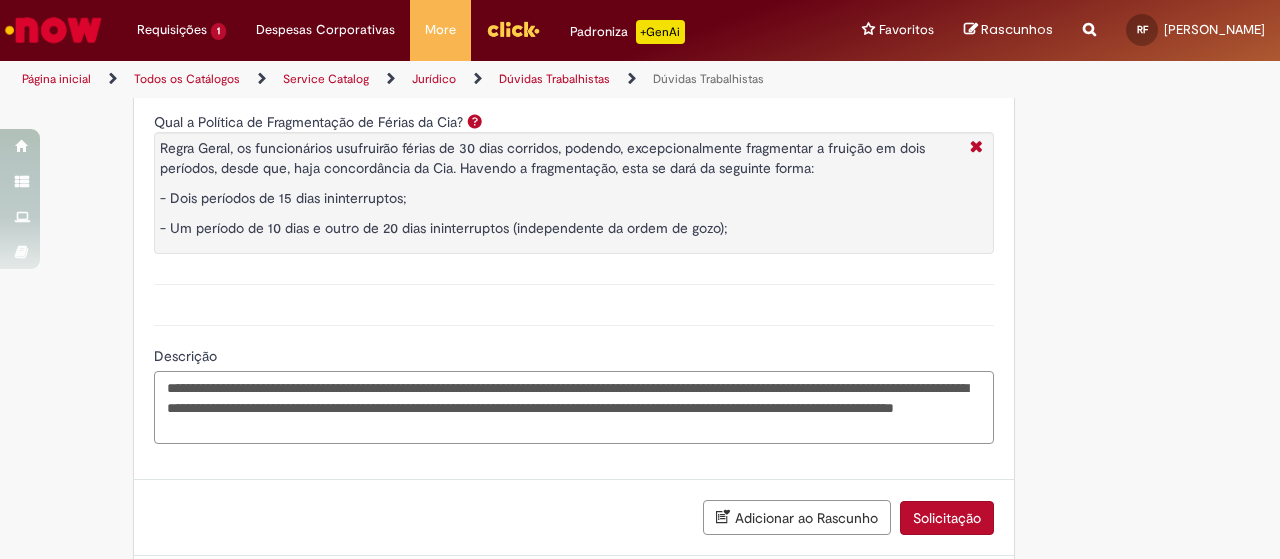 click on "**********" at bounding box center (574, 407) 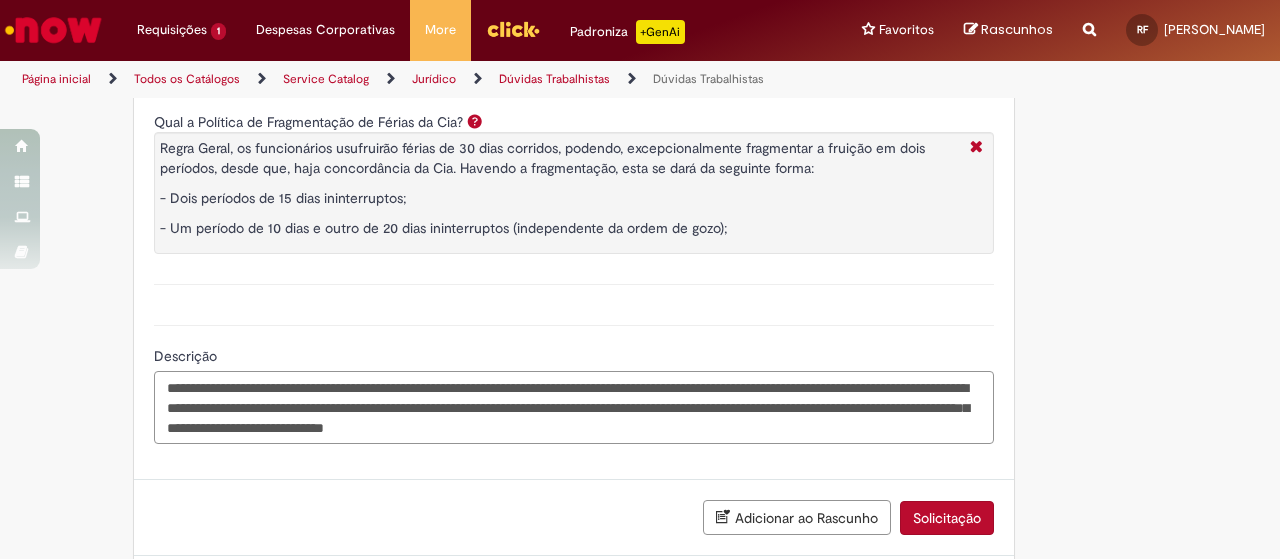 click on "**********" at bounding box center [574, 407] 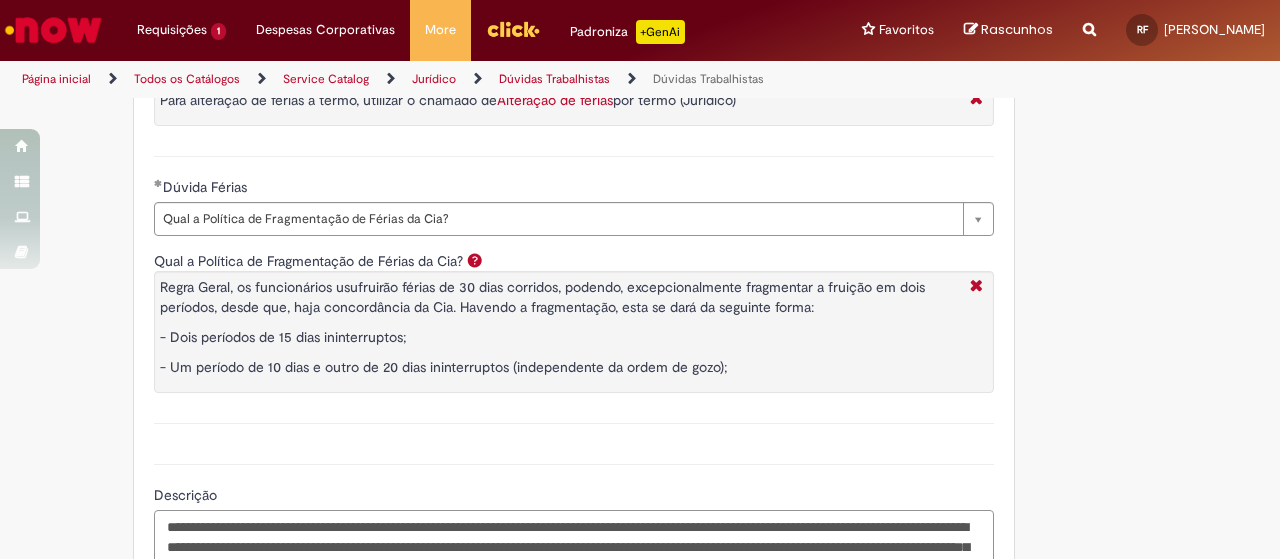 scroll, scrollTop: 1738, scrollLeft: 0, axis: vertical 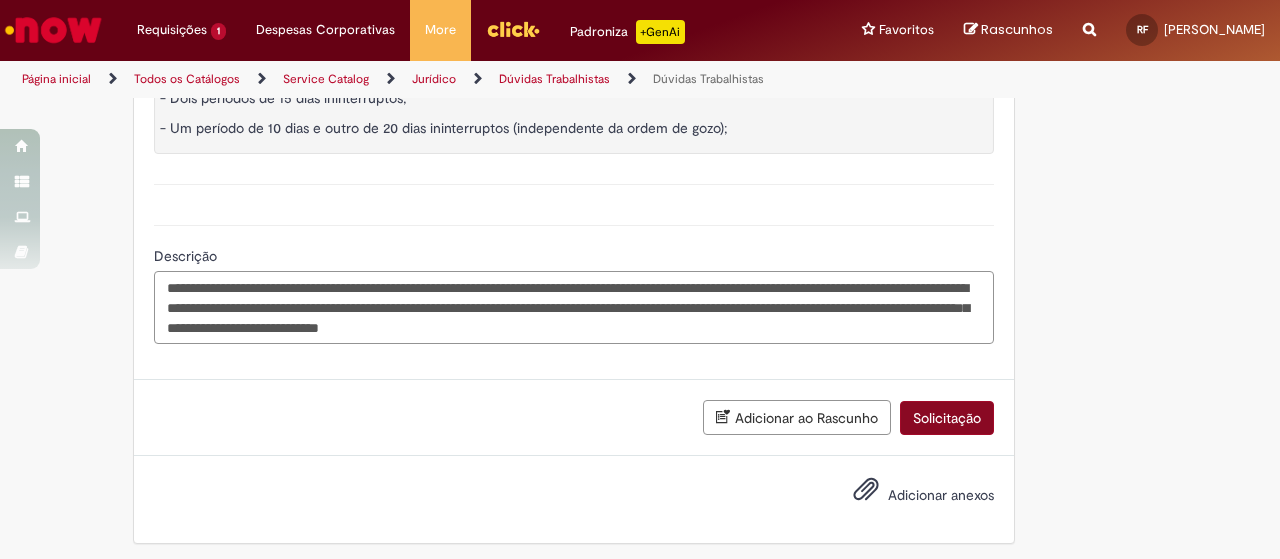 type on "**********" 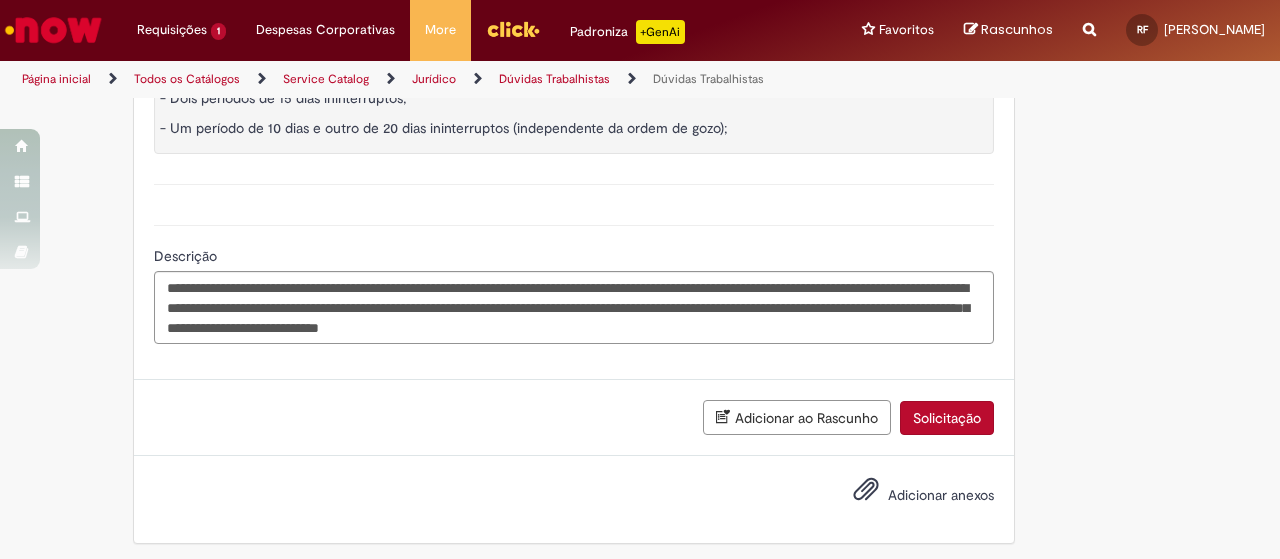 click on "Solicitação" at bounding box center [947, 418] 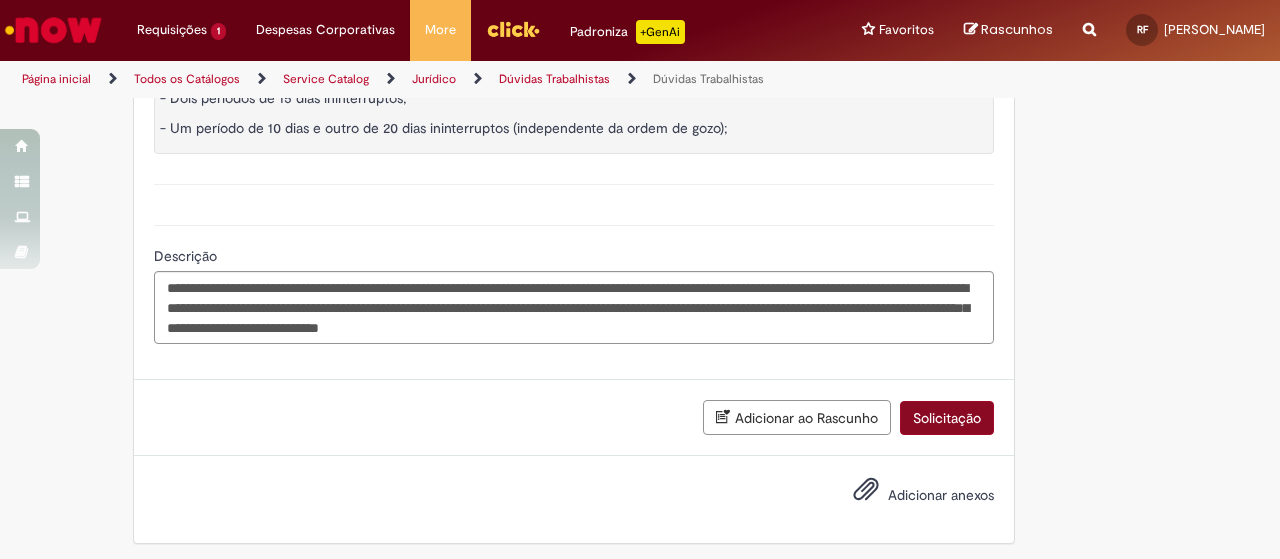 scroll, scrollTop: 1692, scrollLeft: 0, axis: vertical 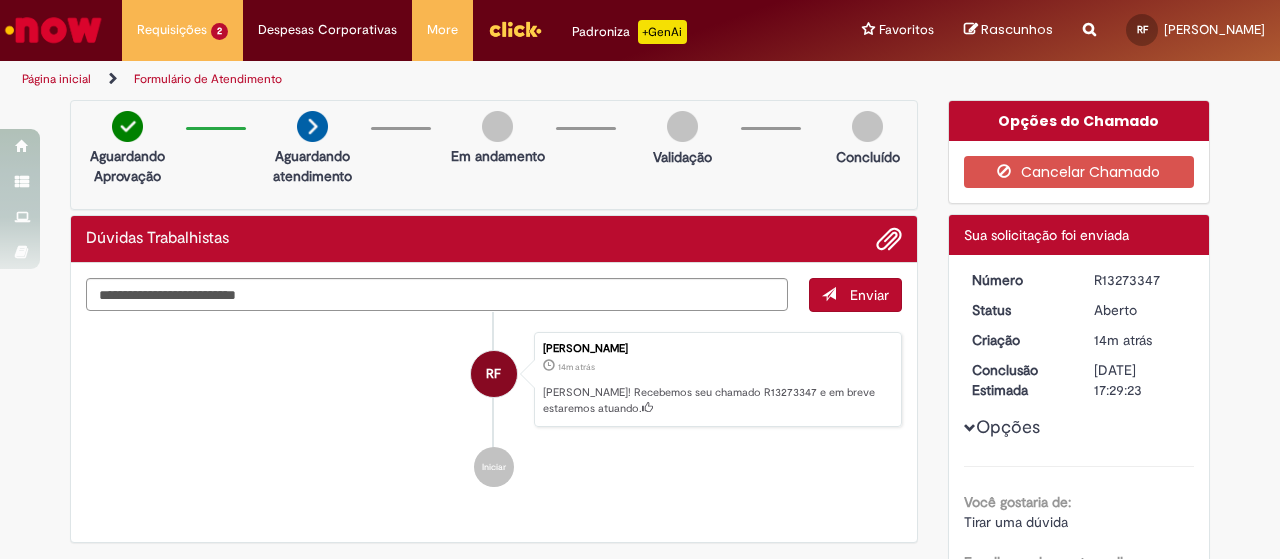 click on "RF
[PERSON_NAME]
14m atrás 14 minutos atrás
[PERSON_NAME]! Recebemos seu chamado R13273347 e em breve estaremos atuando." at bounding box center [494, 380] 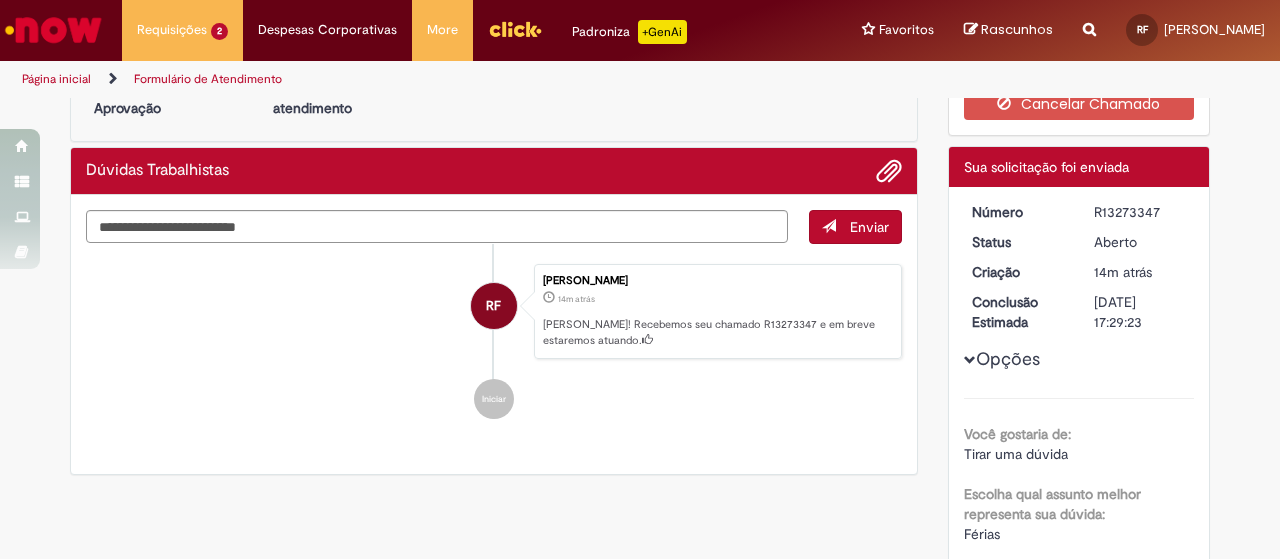 scroll, scrollTop: 0, scrollLeft: 0, axis: both 